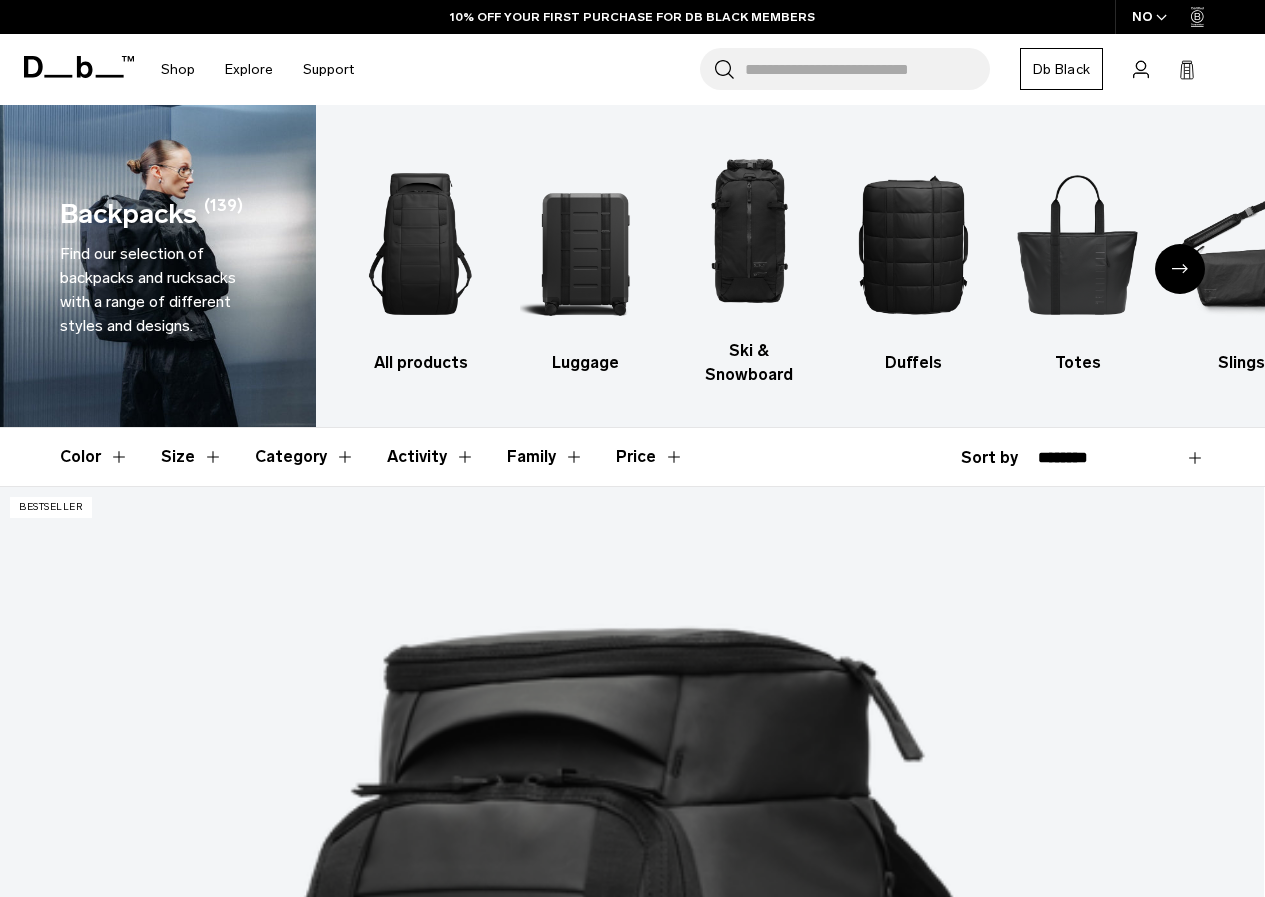 scroll, scrollTop: 200, scrollLeft: 0, axis: vertical 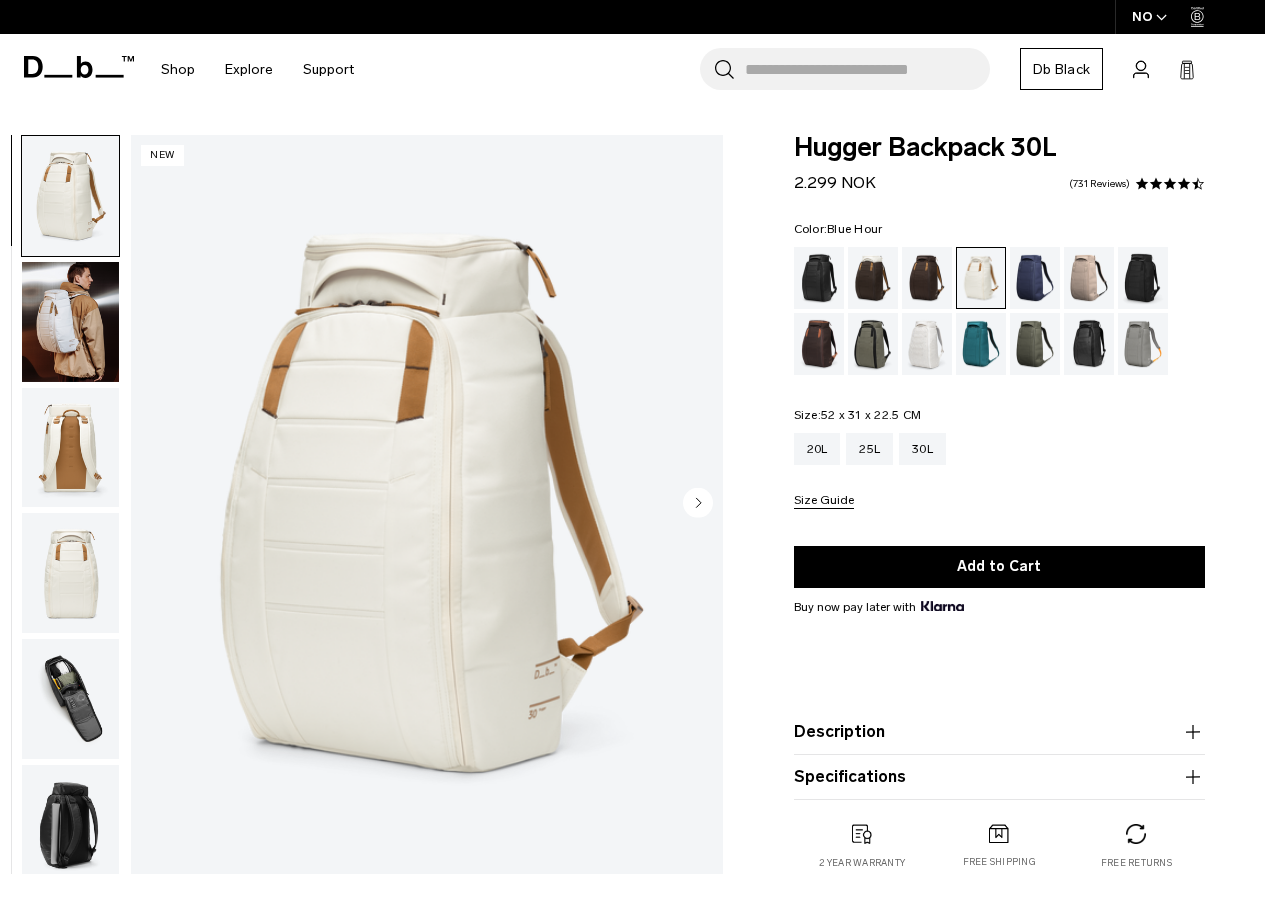 click at bounding box center [1035, 278] 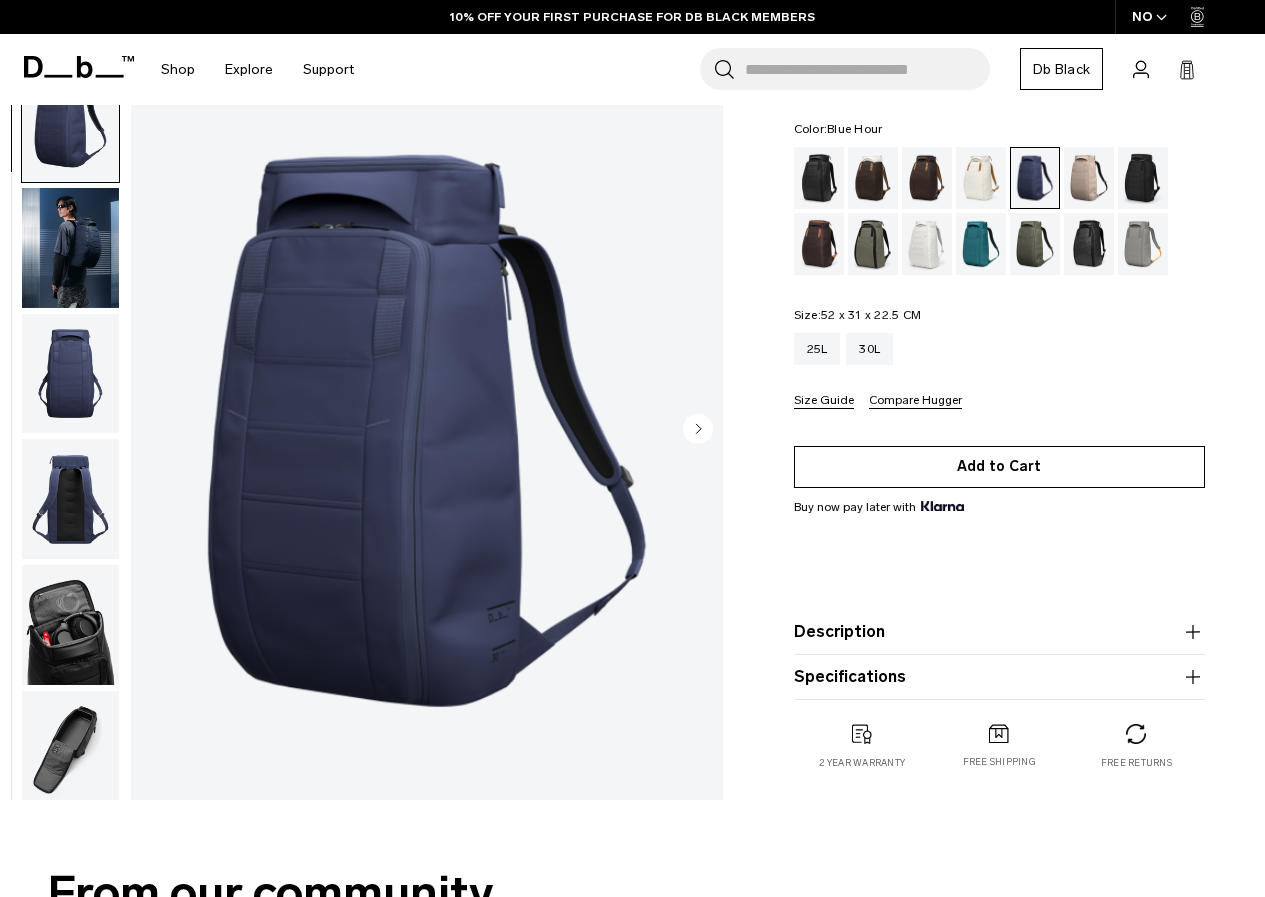 scroll, scrollTop: 100, scrollLeft: 0, axis: vertical 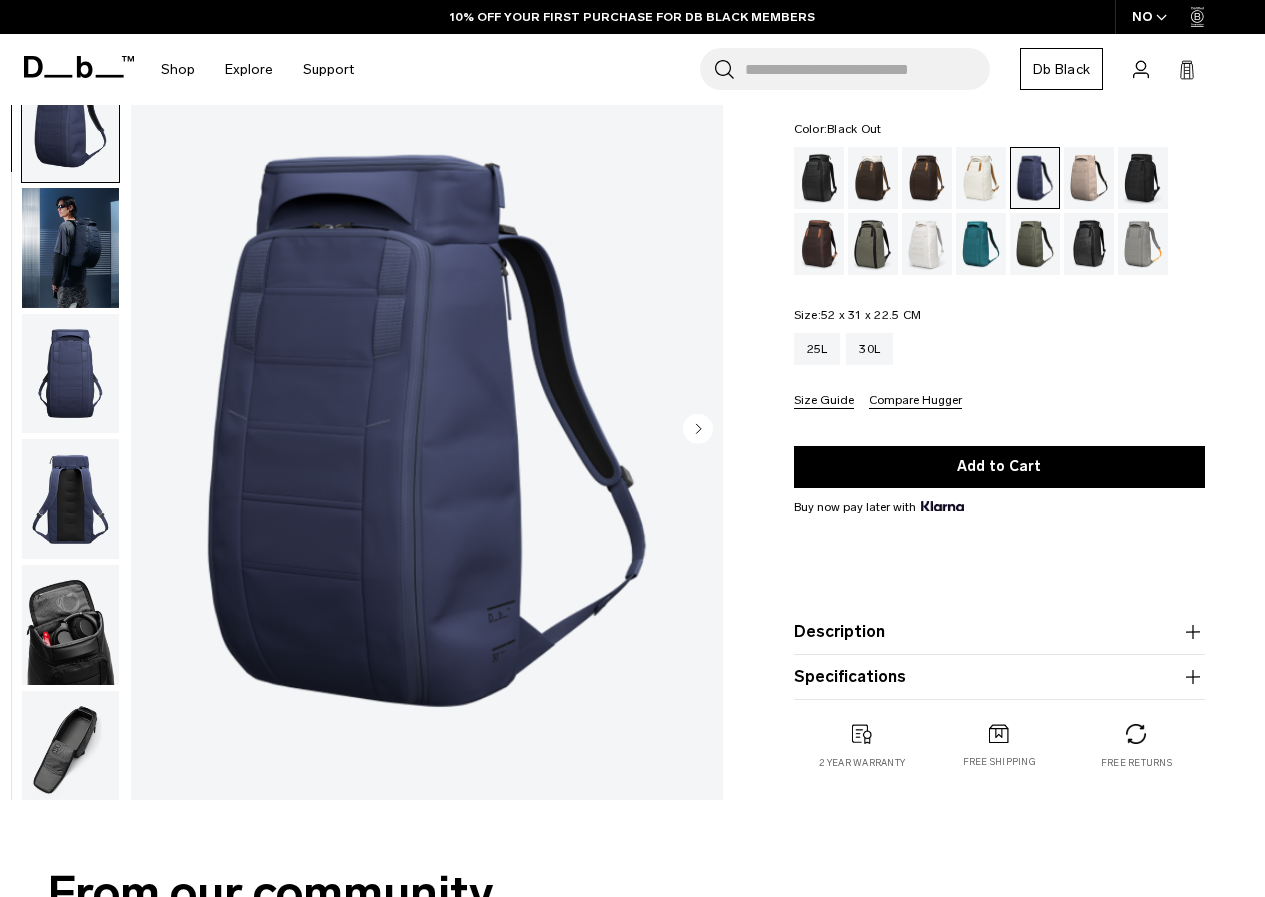click at bounding box center (819, 178) 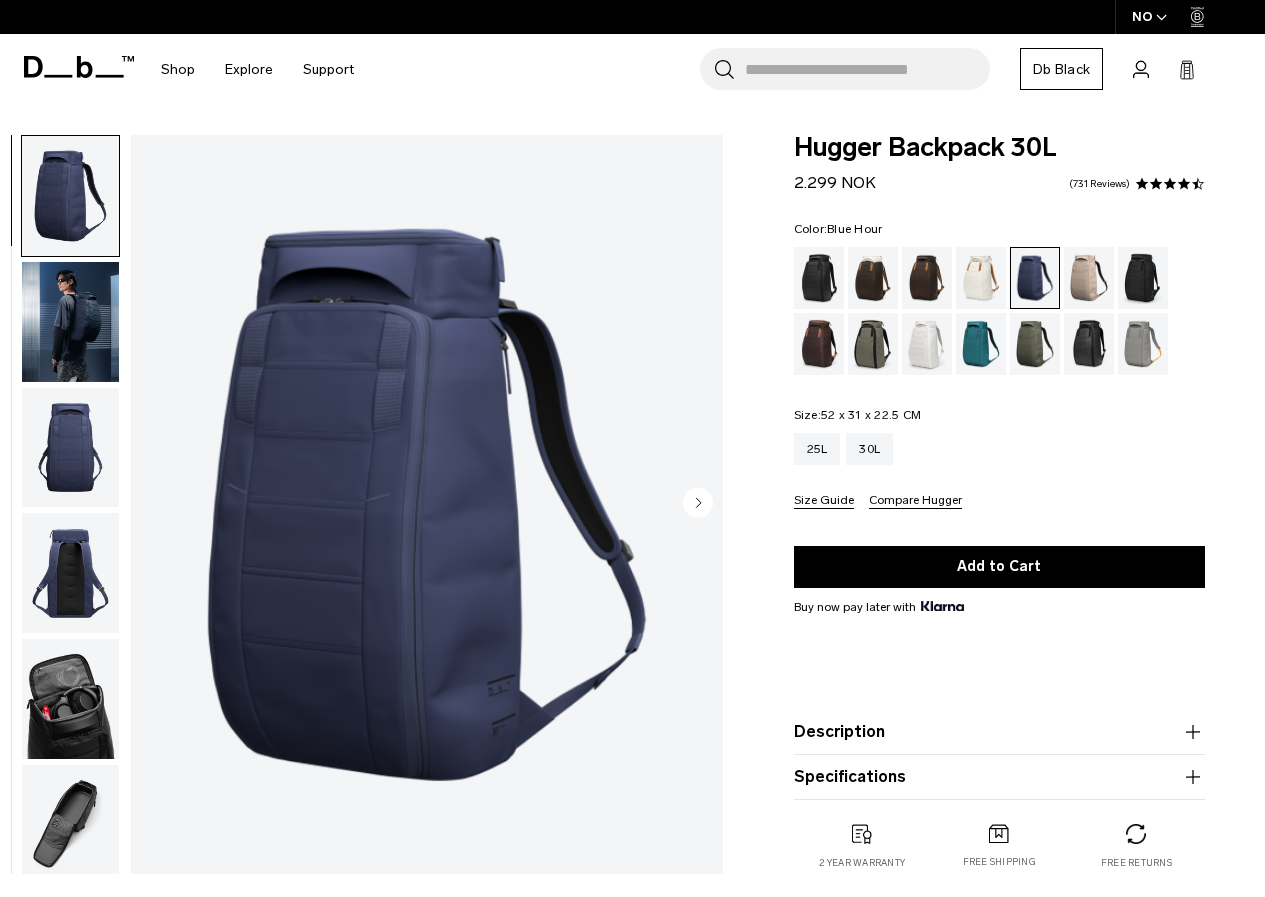 scroll, scrollTop: 0, scrollLeft: 0, axis: both 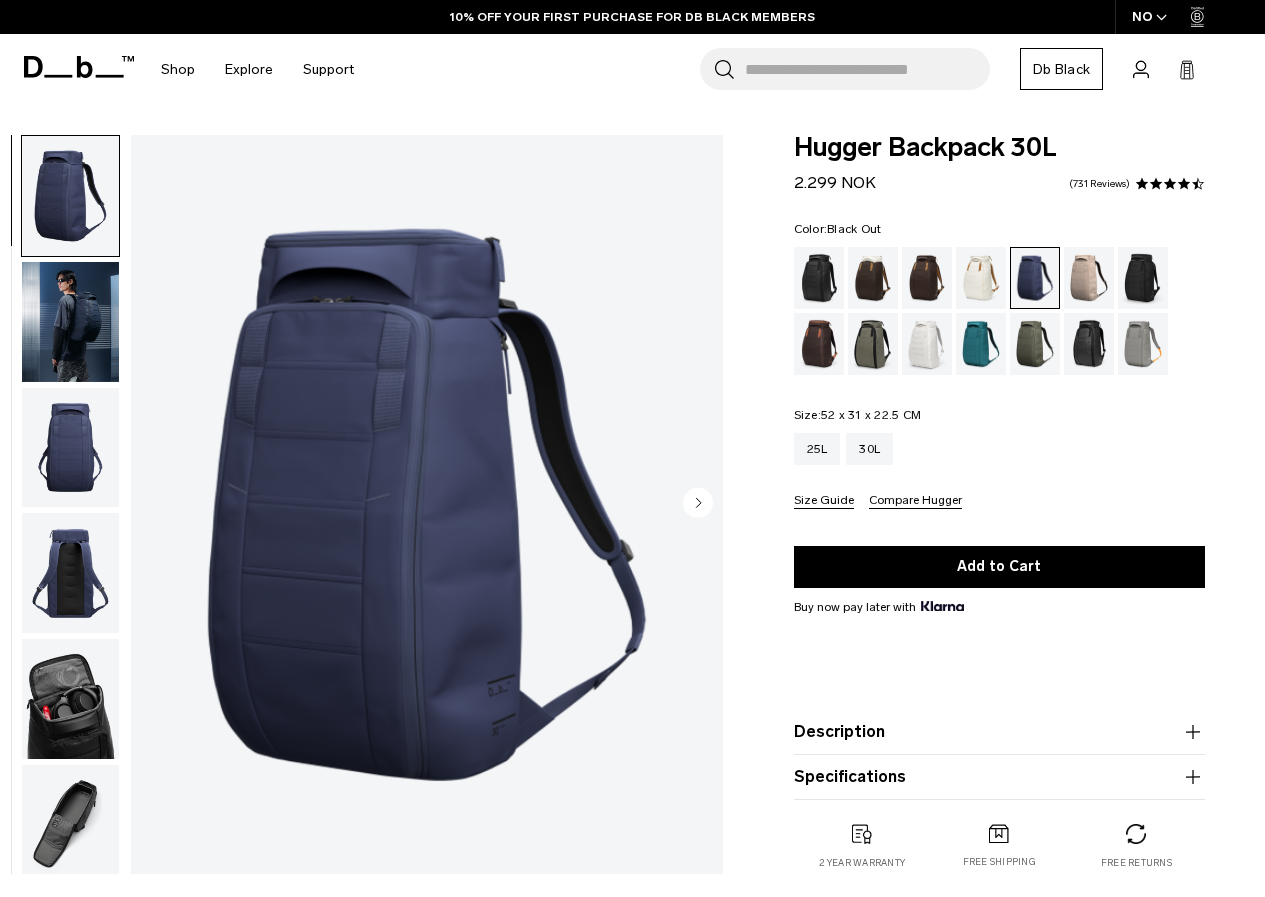 click at bounding box center (819, 278) 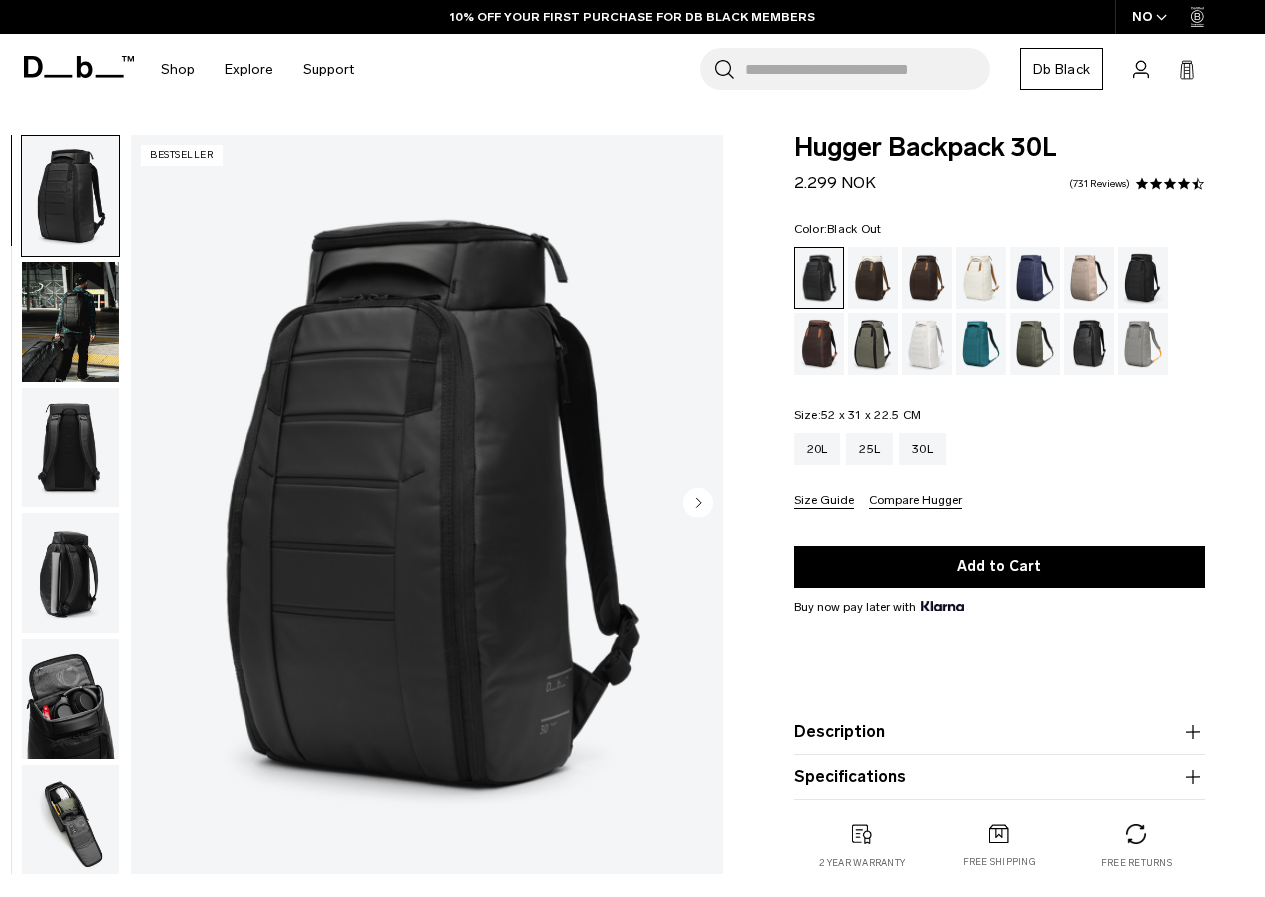 scroll, scrollTop: 0, scrollLeft: 0, axis: both 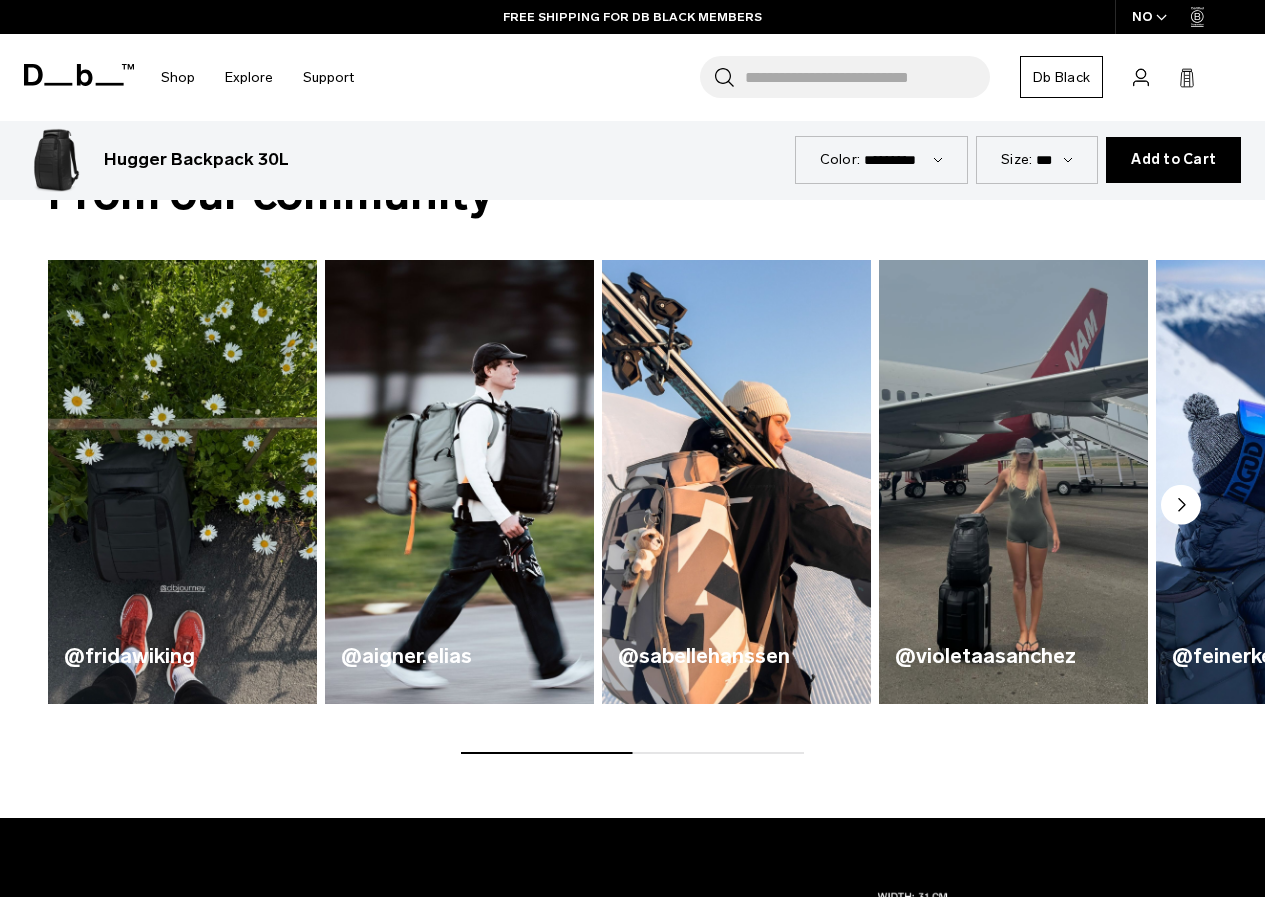 click 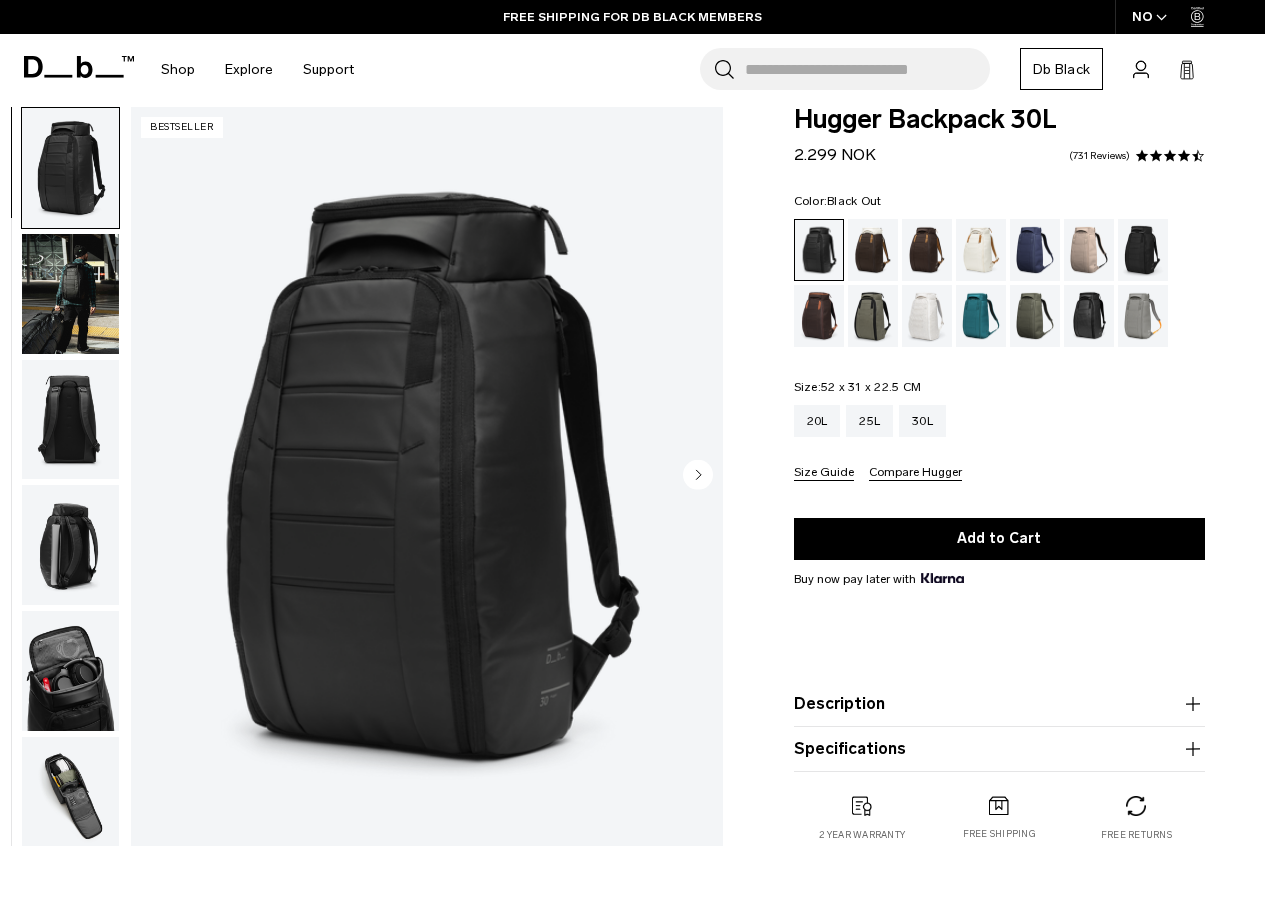 scroll, scrollTop: 0, scrollLeft: 0, axis: both 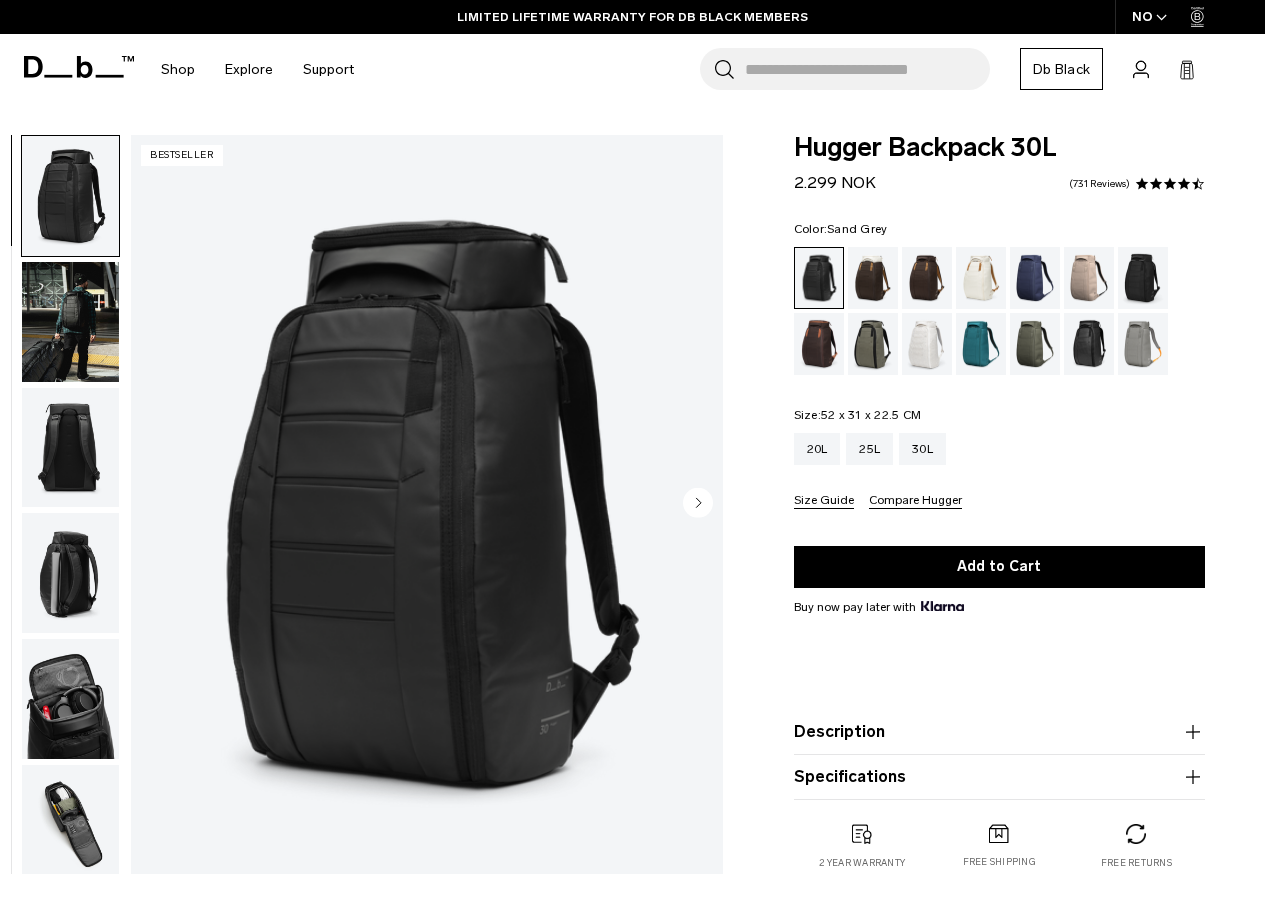 click at bounding box center [1143, 344] 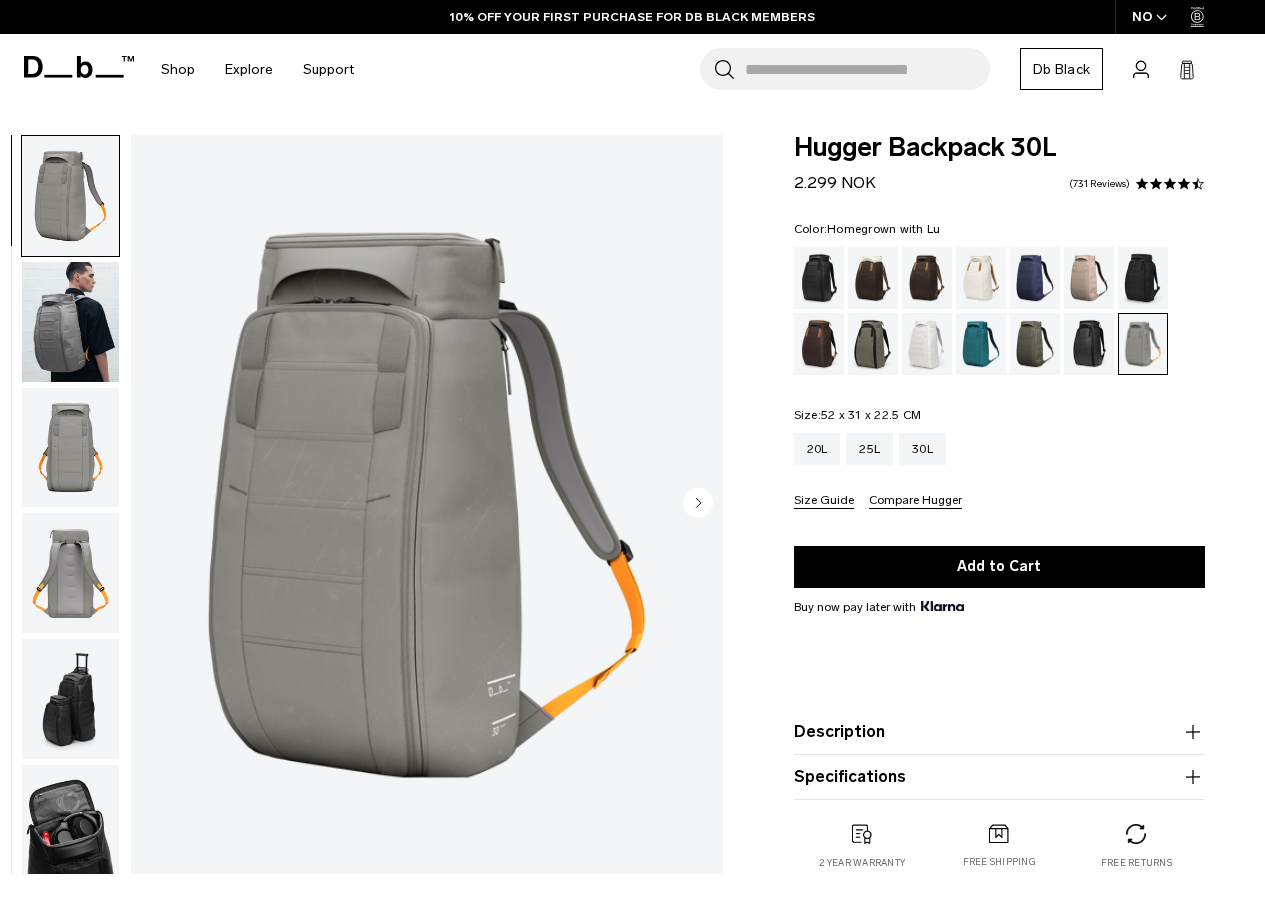 scroll, scrollTop: 0, scrollLeft: 0, axis: both 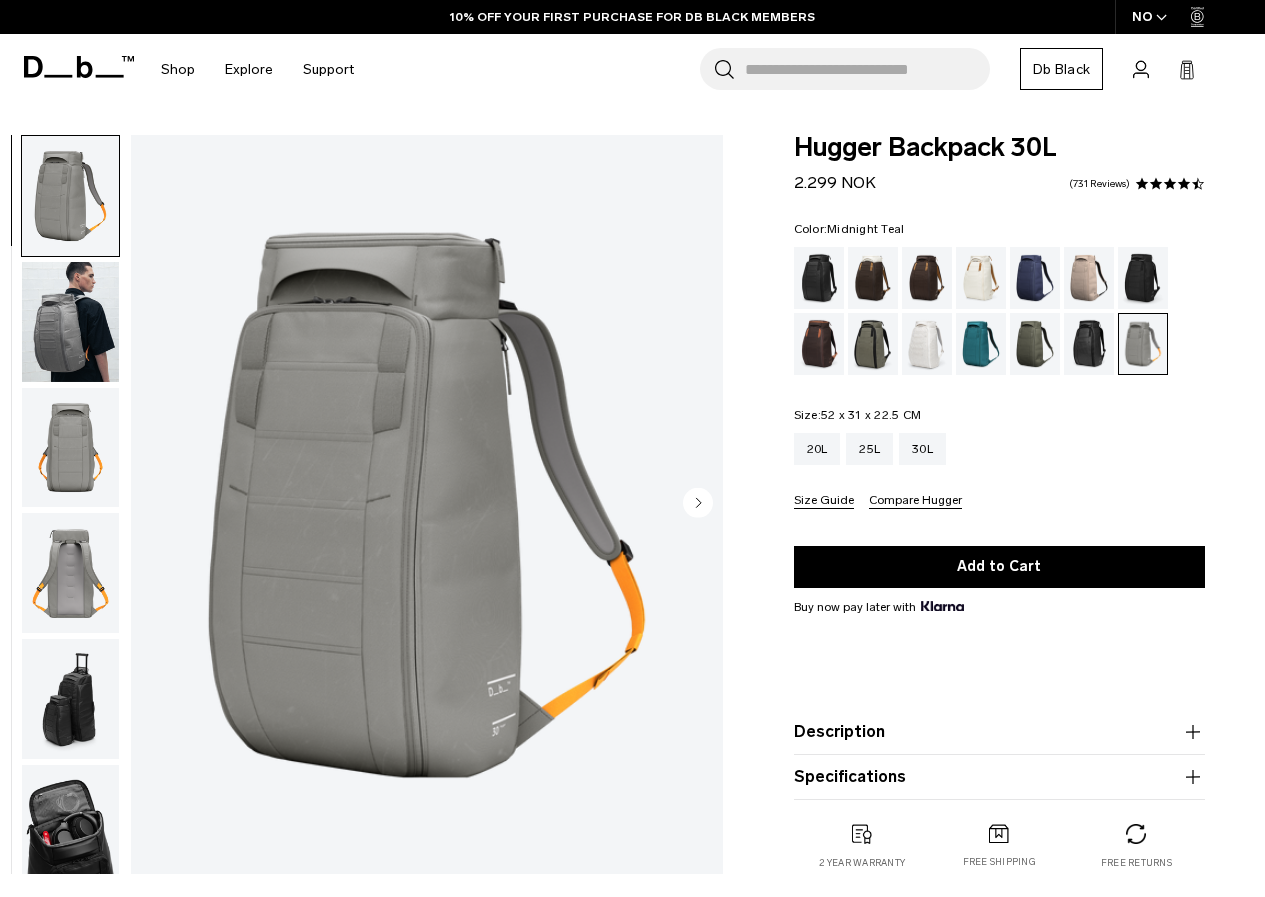 click at bounding box center [981, 344] 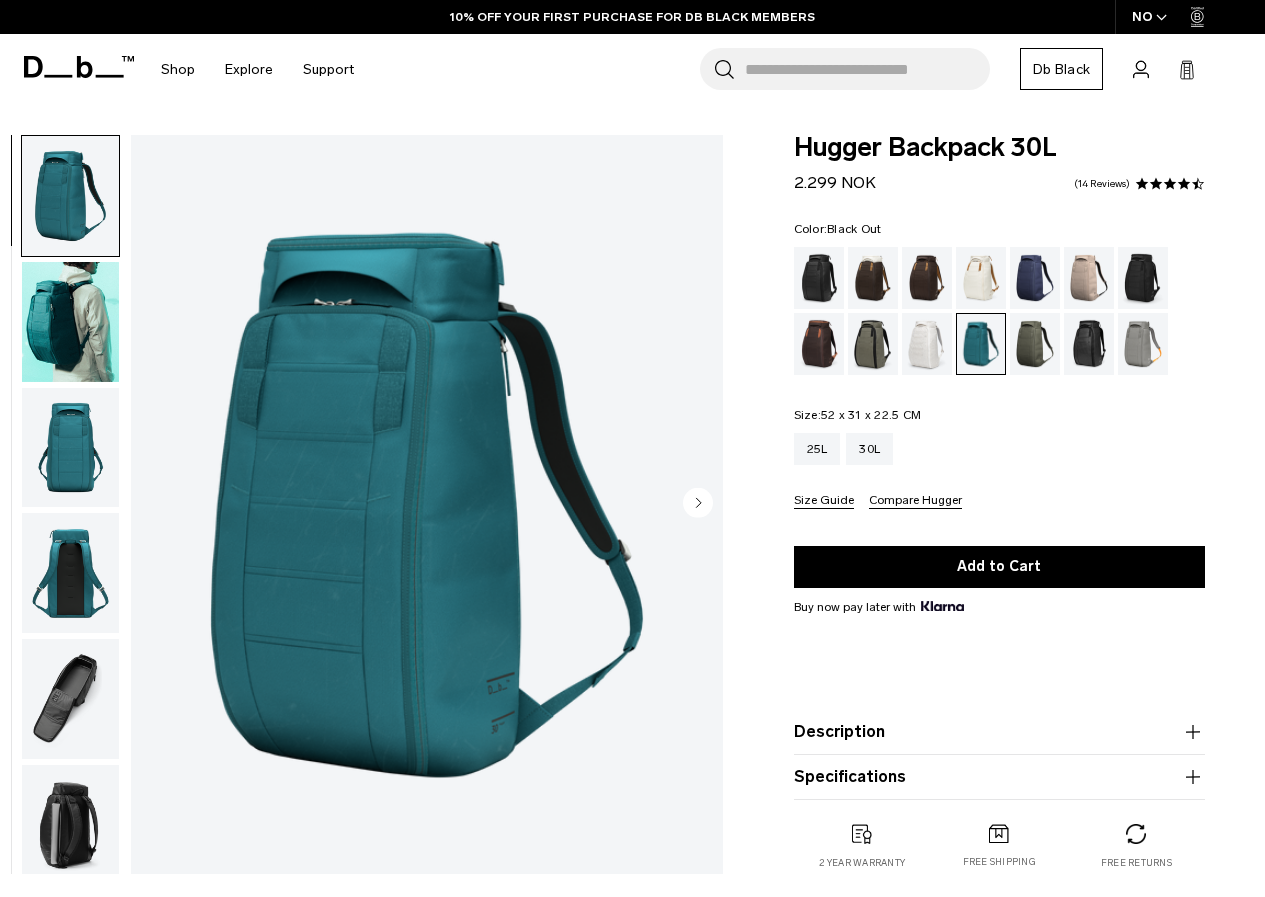 scroll, scrollTop: 0, scrollLeft: 0, axis: both 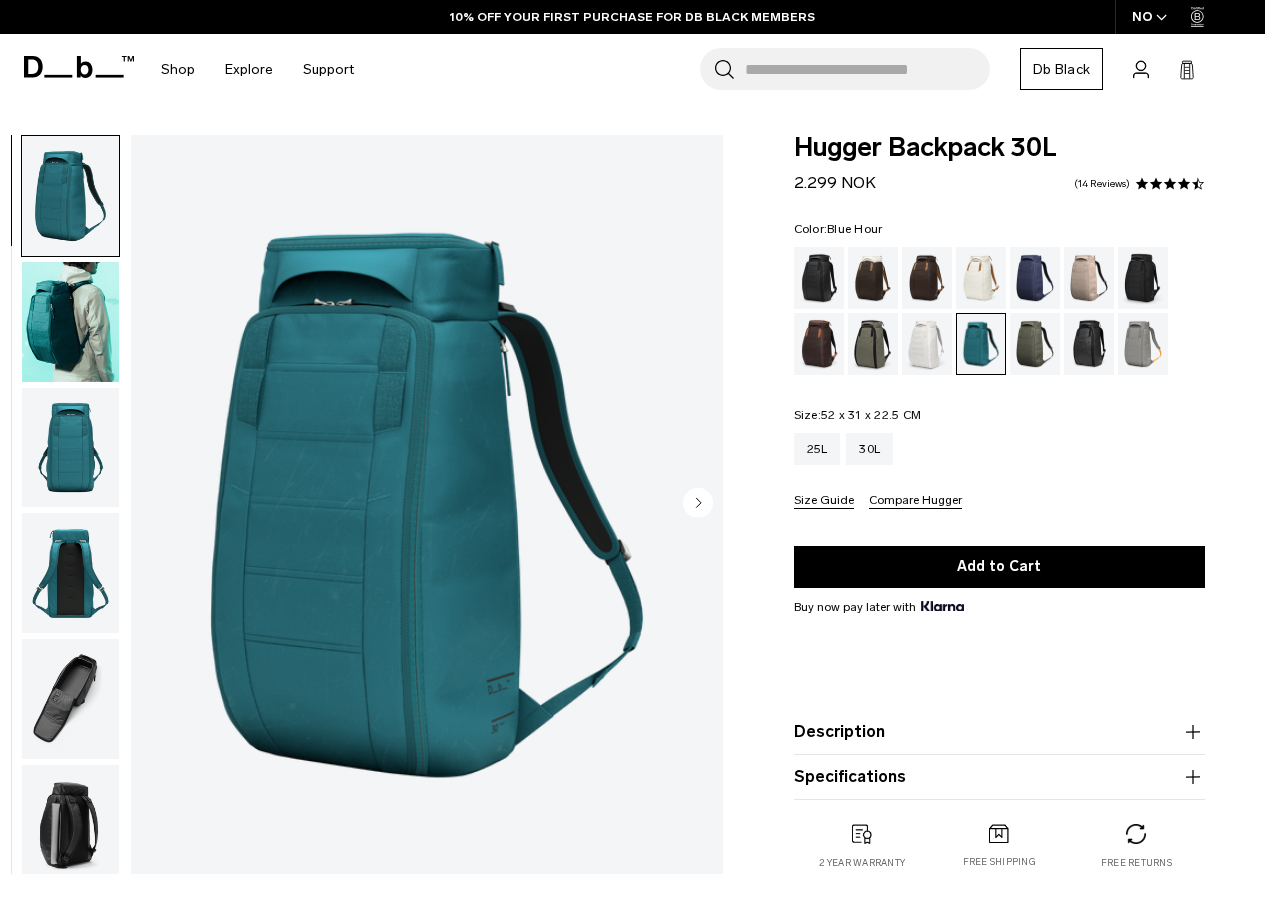 click at bounding box center [1035, 278] 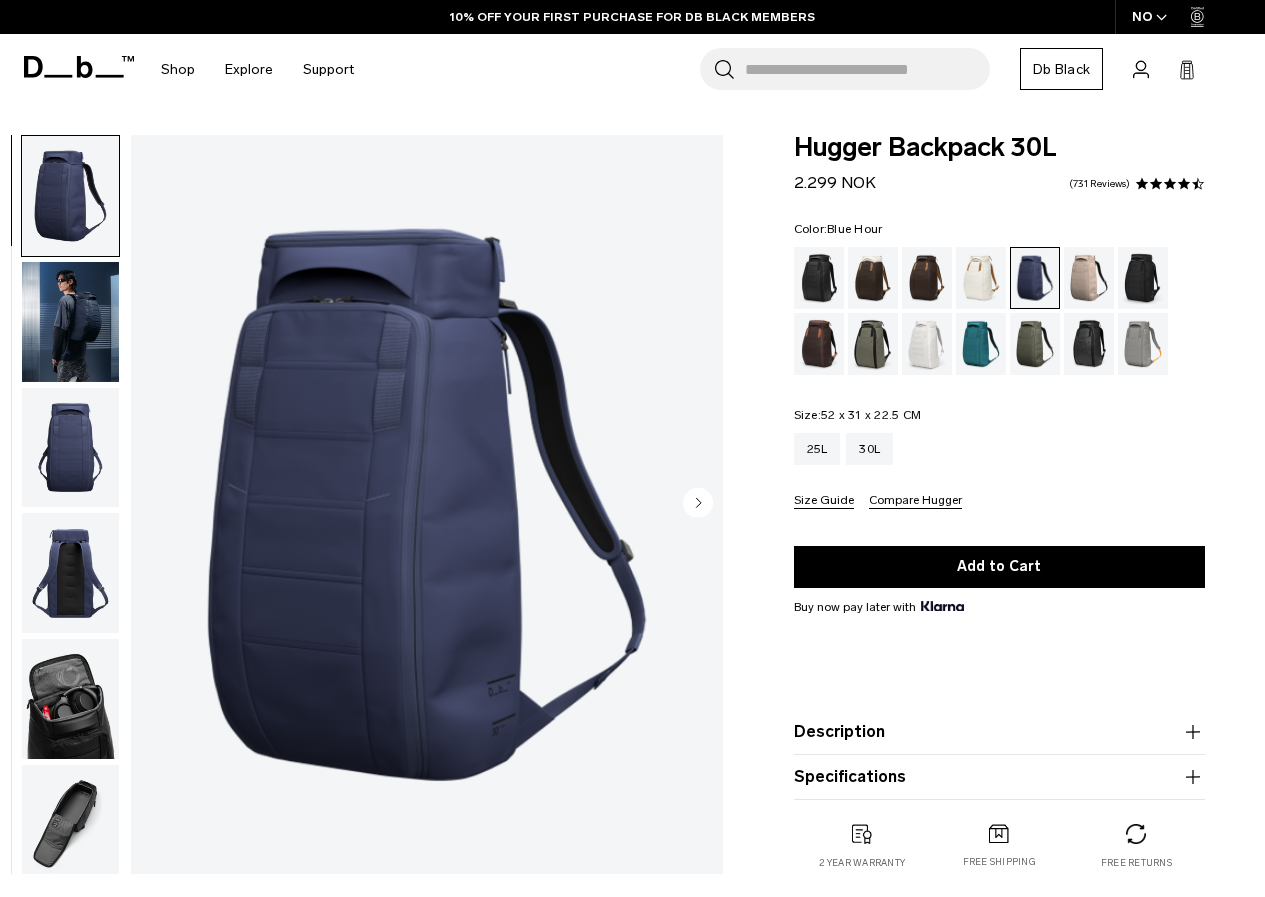 scroll, scrollTop: 0, scrollLeft: 0, axis: both 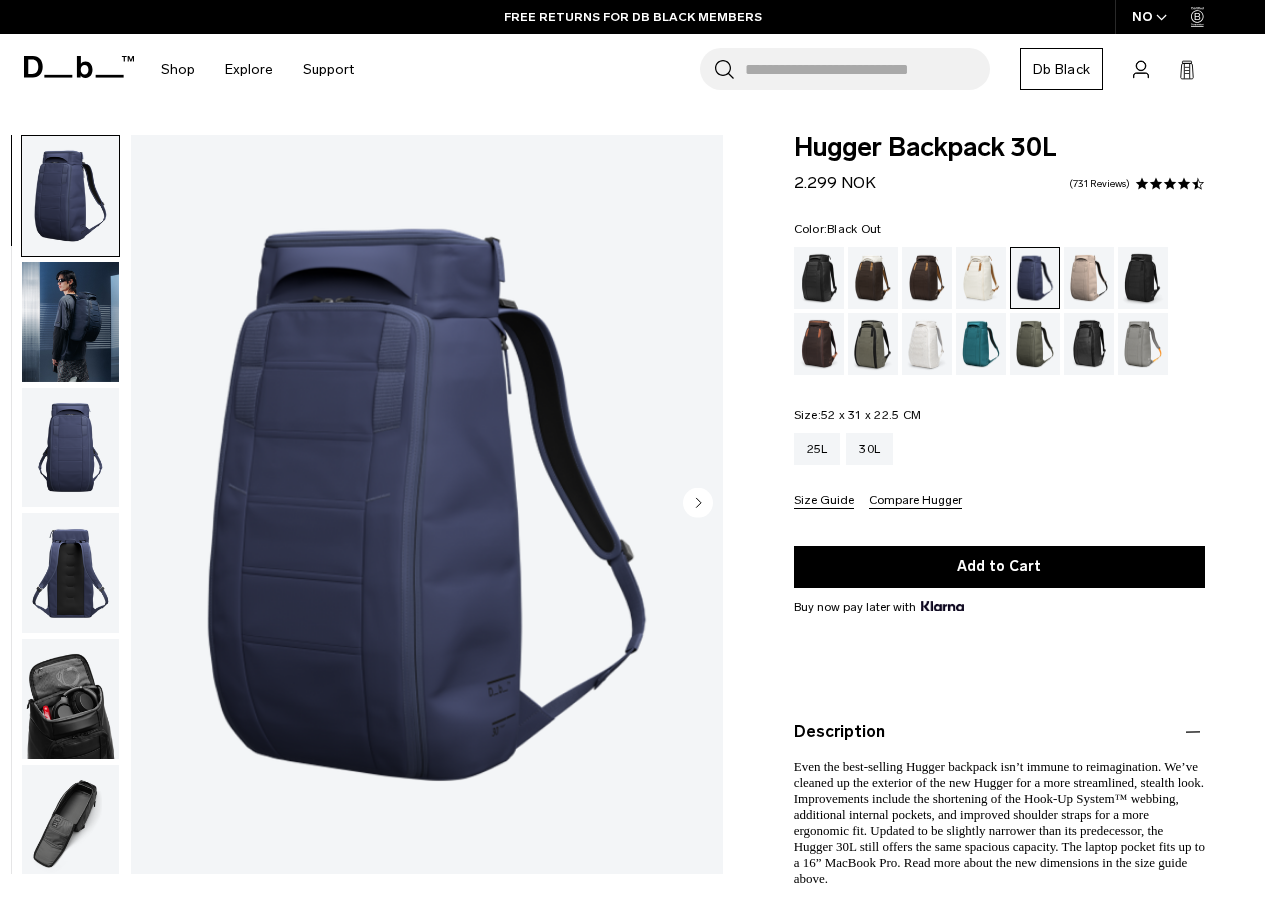click at bounding box center [819, 278] 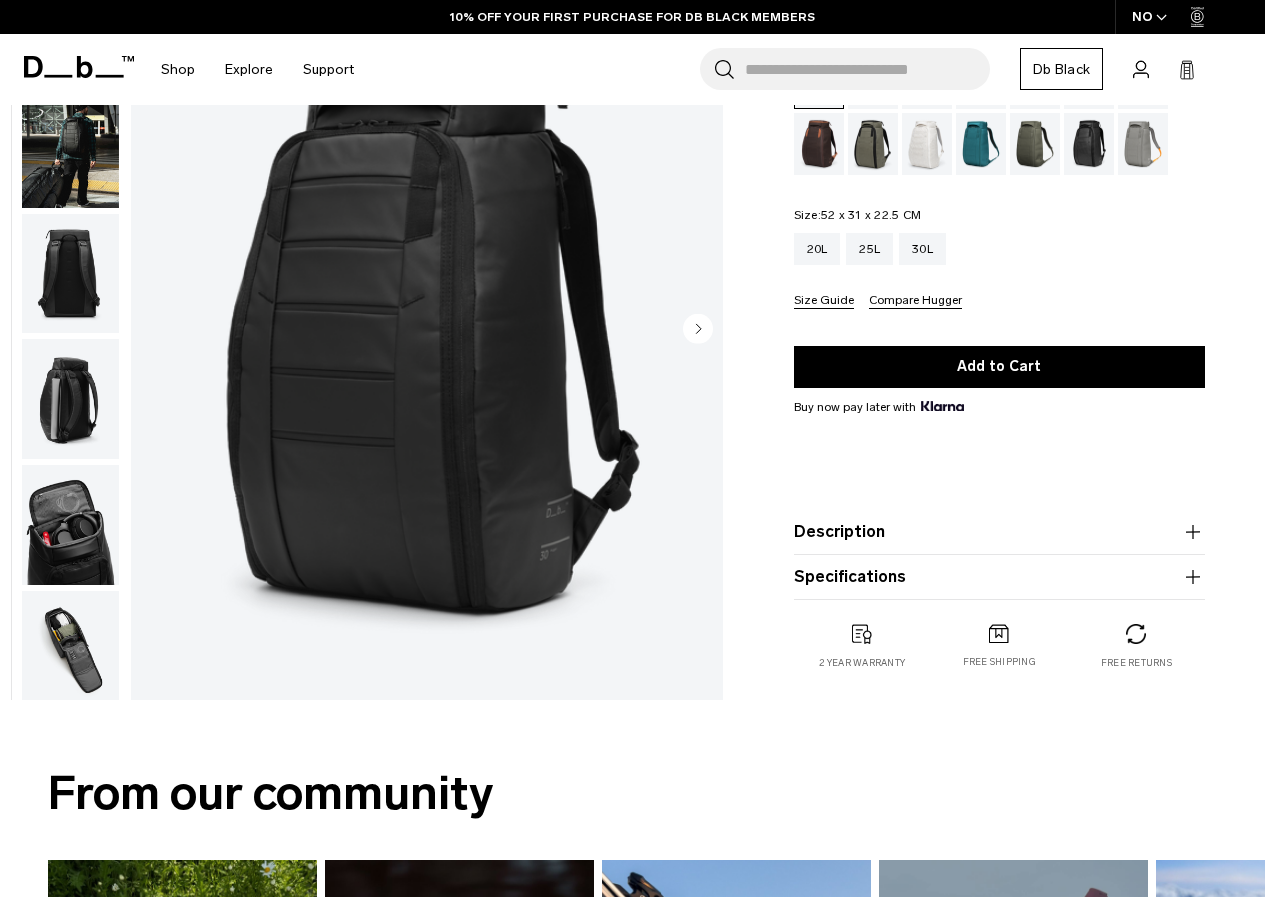 scroll, scrollTop: 0, scrollLeft: 0, axis: both 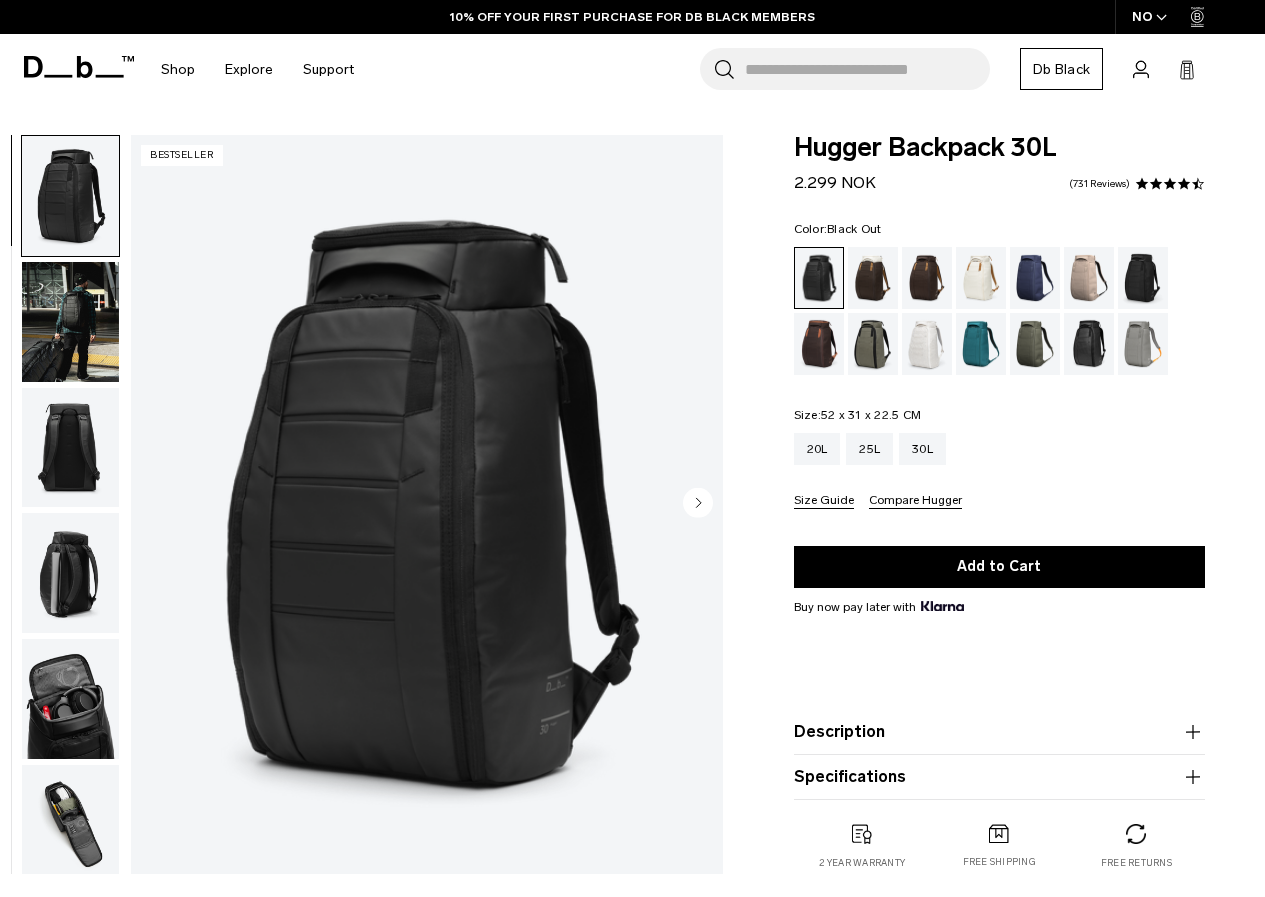 click at bounding box center (70, 448) 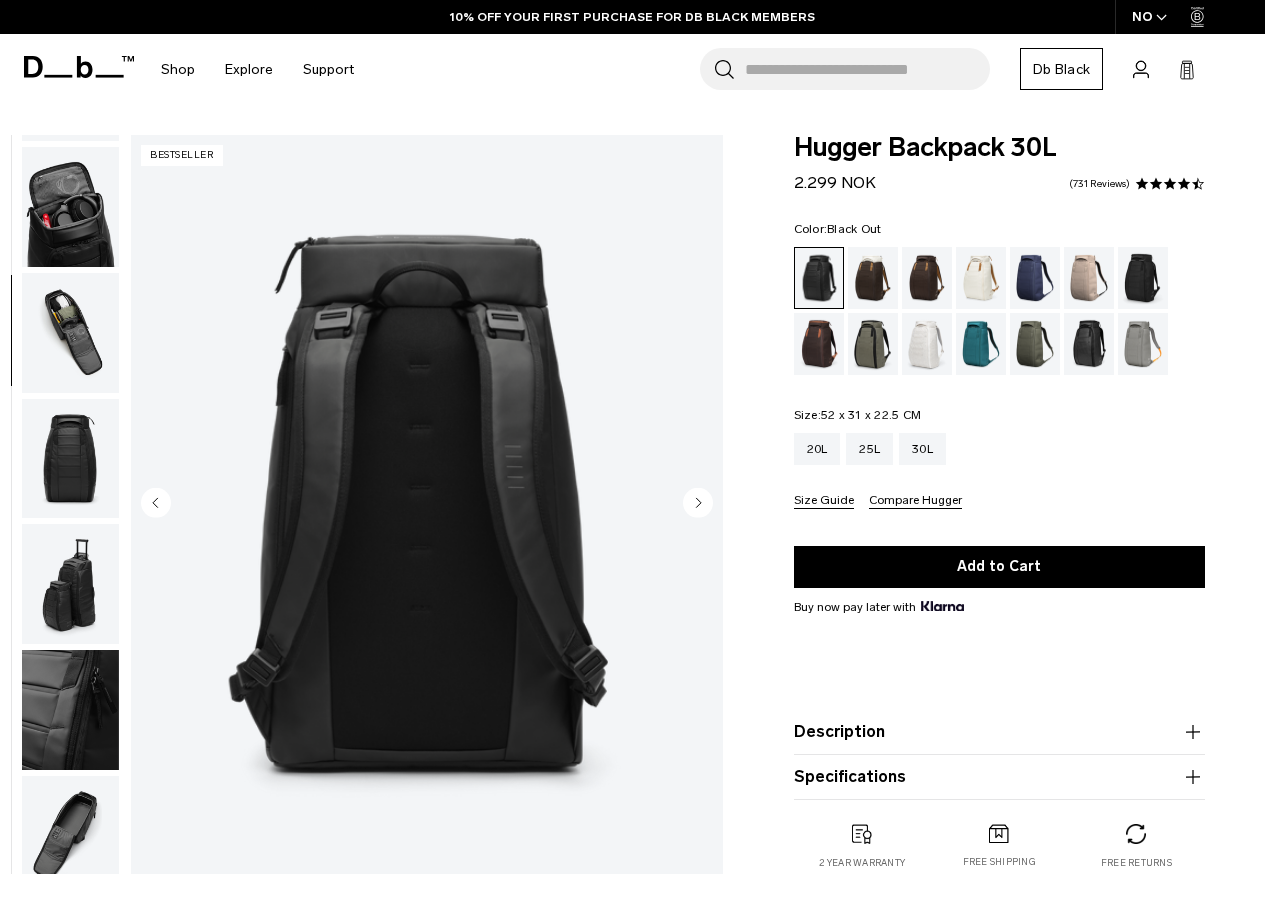 scroll, scrollTop: 515, scrollLeft: 0, axis: vertical 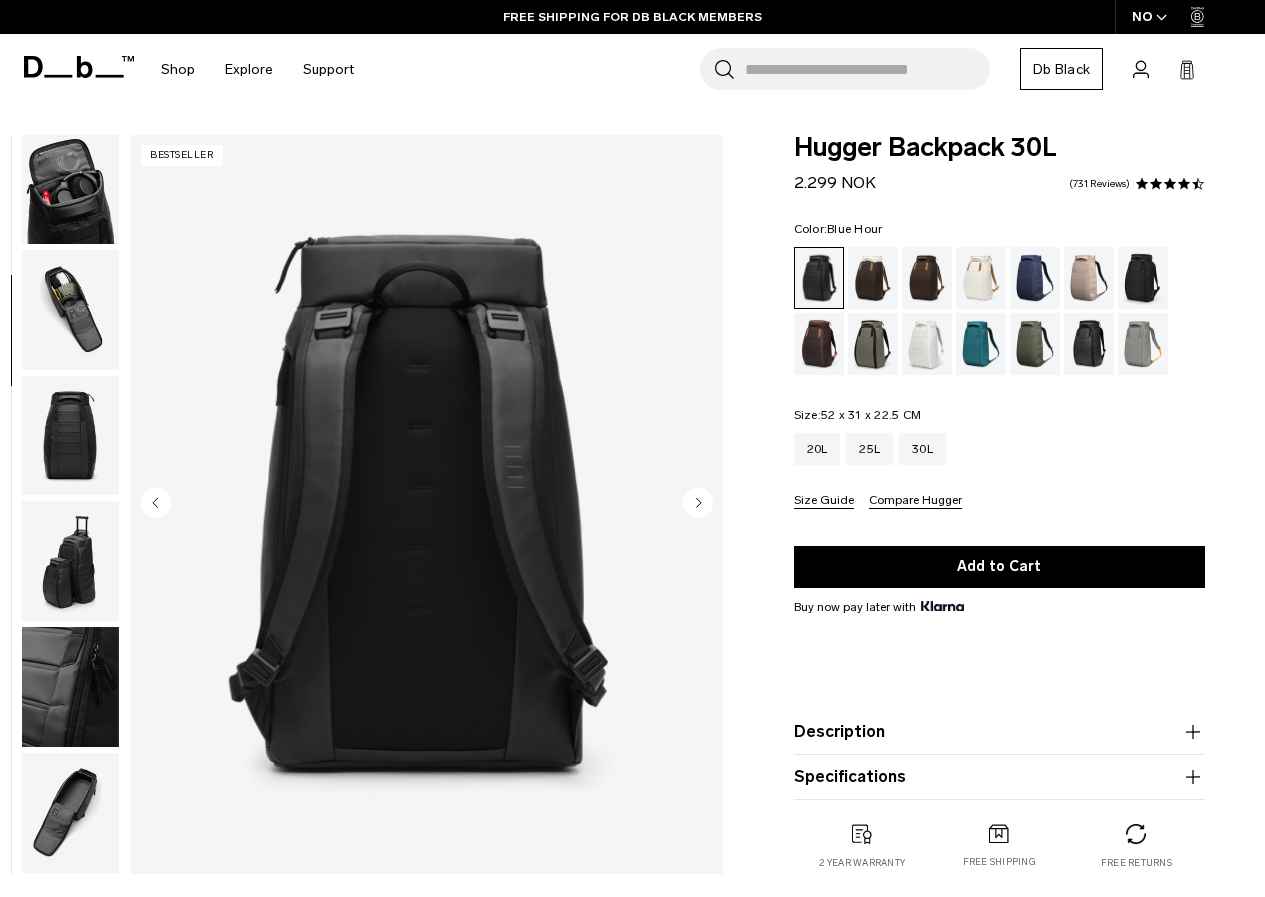 click at bounding box center [1035, 278] 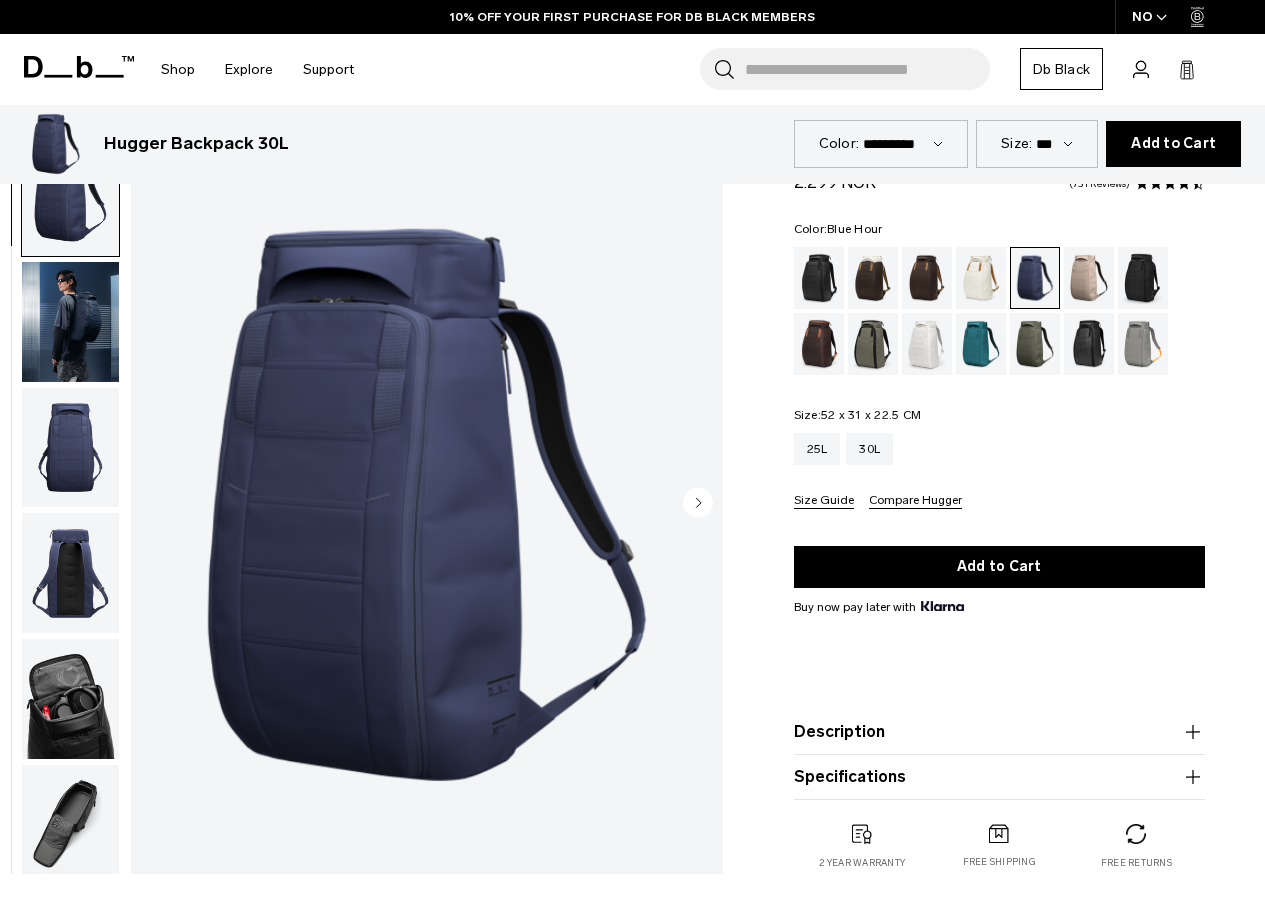 scroll, scrollTop: 1000, scrollLeft: 0, axis: vertical 